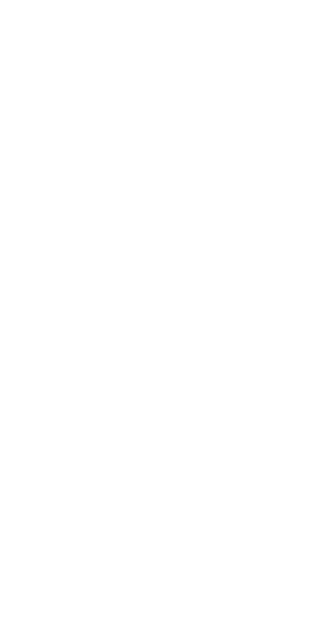 scroll, scrollTop: 0, scrollLeft: 0, axis: both 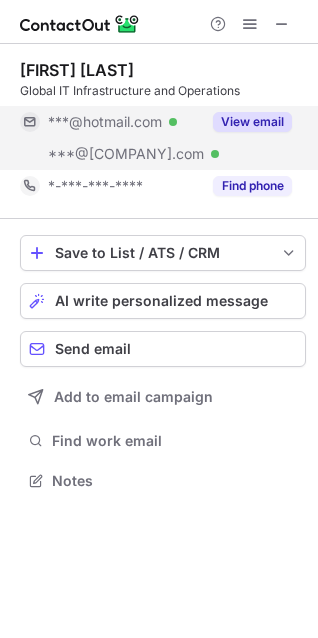 click on "View email" at bounding box center (252, 122) 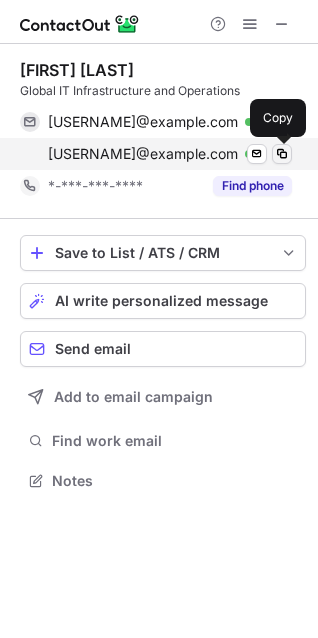 click at bounding box center [282, 154] 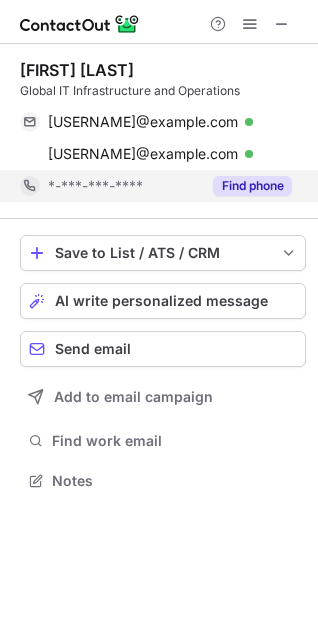 click on "Find phone" at bounding box center [252, 186] 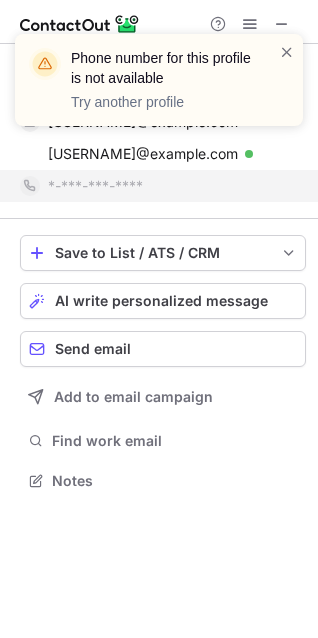 click at bounding box center (287, 80) 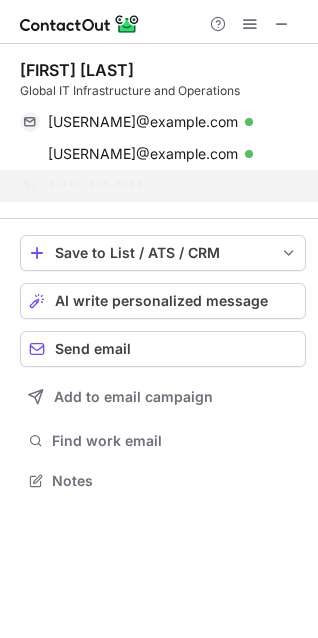 click at bounding box center (287, 52) 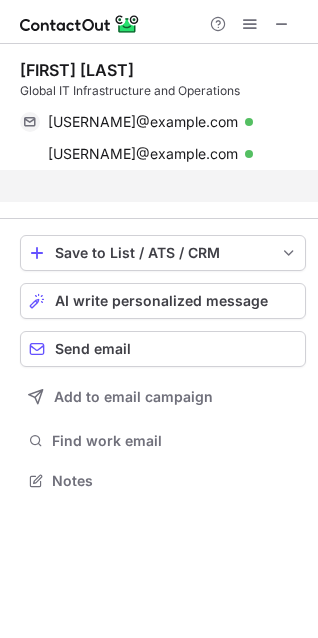 scroll, scrollTop: 435, scrollLeft: 318, axis: both 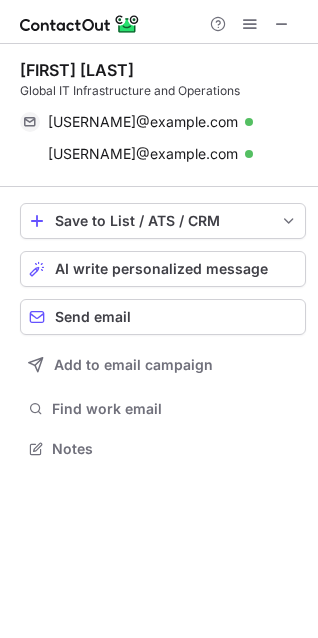 click at bounding box center (282, 24) 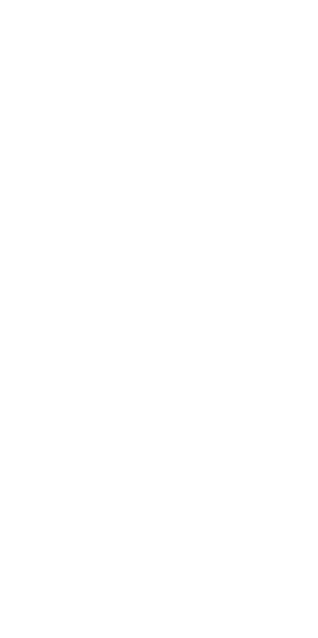 scroll, scrollTop: 0, scrollLeft: 0, axis: both 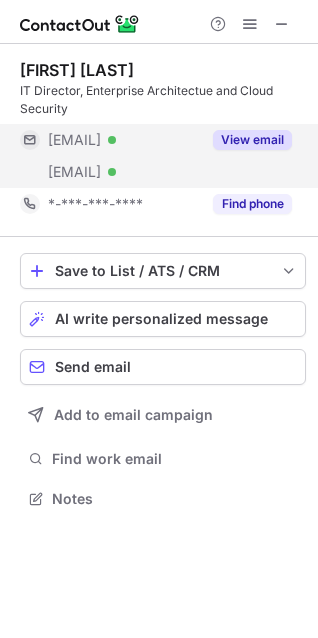 click on "View email" at bounding box center (252, 140) 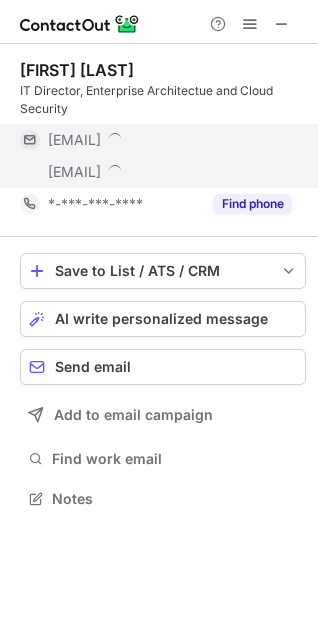 click on "[EMAIL]" at bounding box center (170, 140) 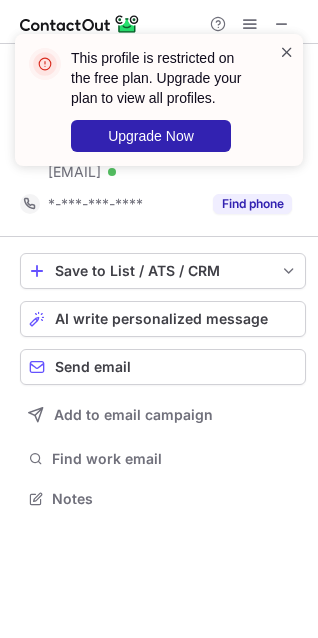 click at bounding box center [287, 52] 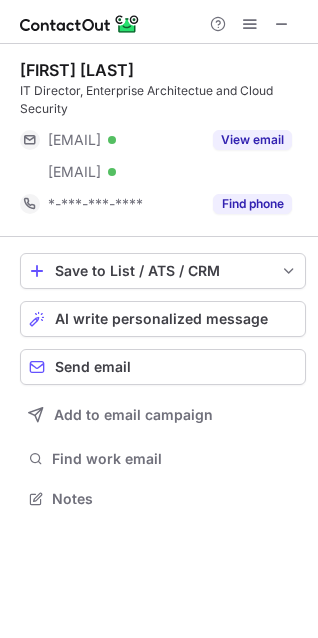 click on "View email" at bounding box center (252, 140) 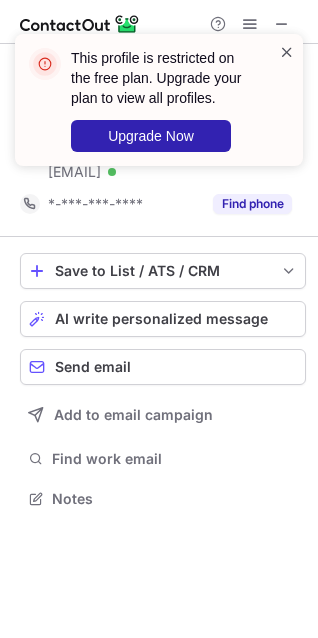 click at bounding box center (287, 52) 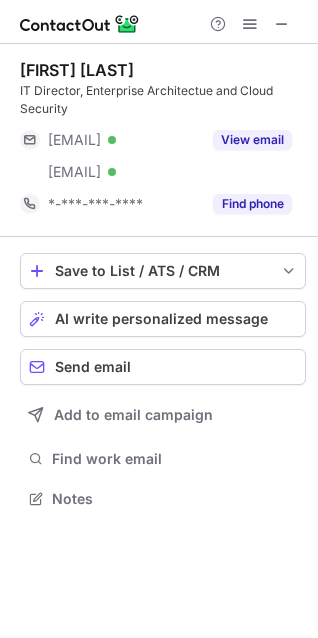 click on "This profile is restricted on the free plan. Upgrade your plan to view all profiles. Upgrade Now" at bounding box center (159, 108) 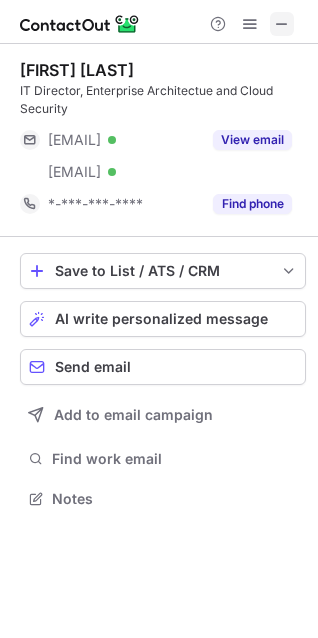 click at bounding box center [282, 24] 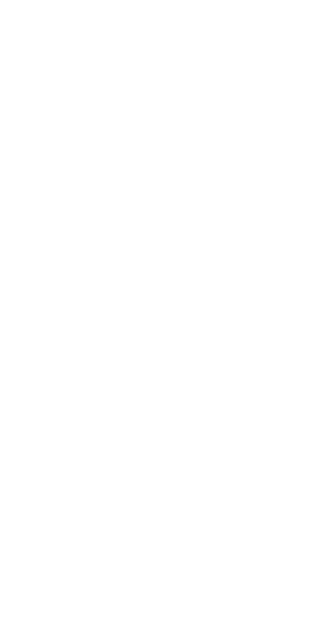 scroll, scrollTop: 0, scrollLeft: 0, axis: both 